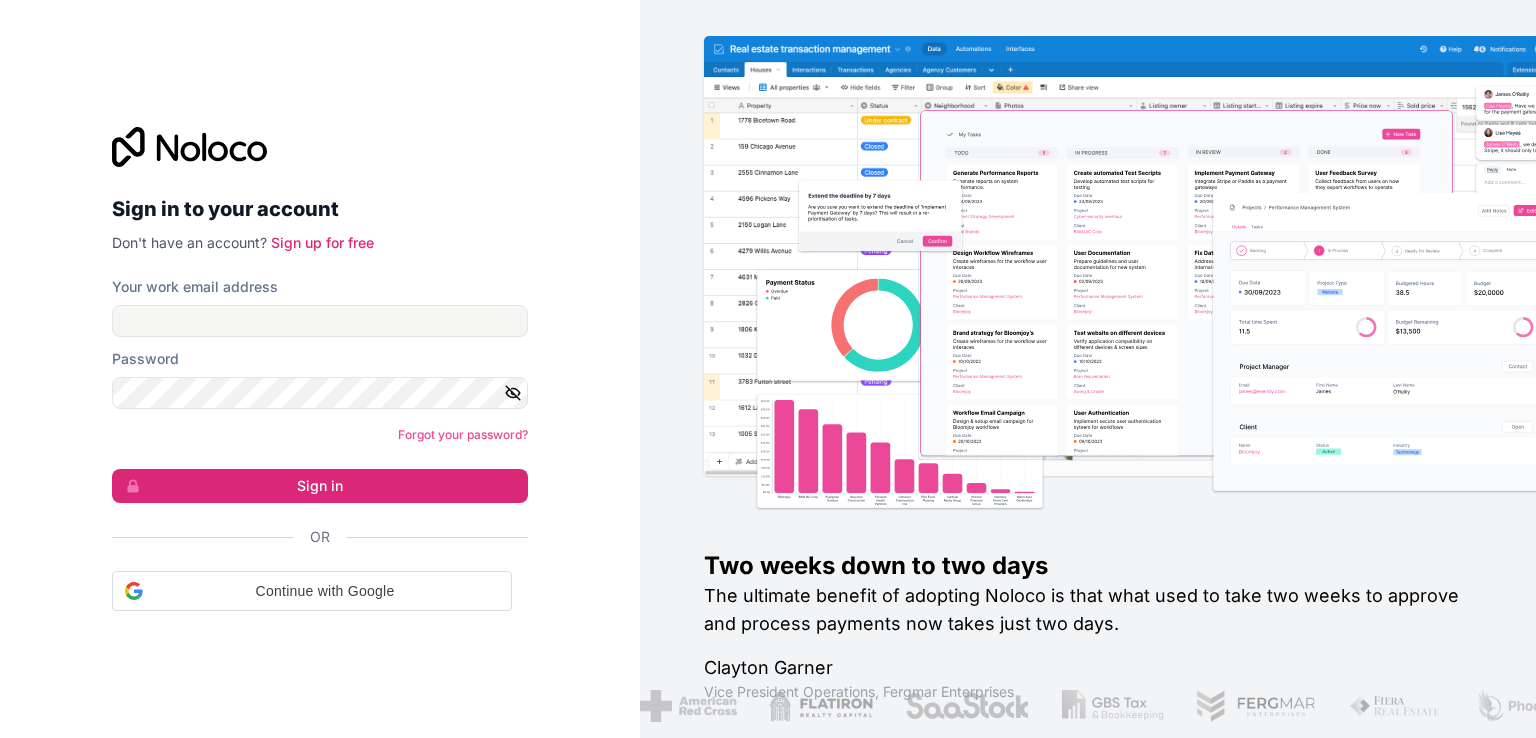 scroll, scrollTop: 0, scrollLeft: 0, axis: both 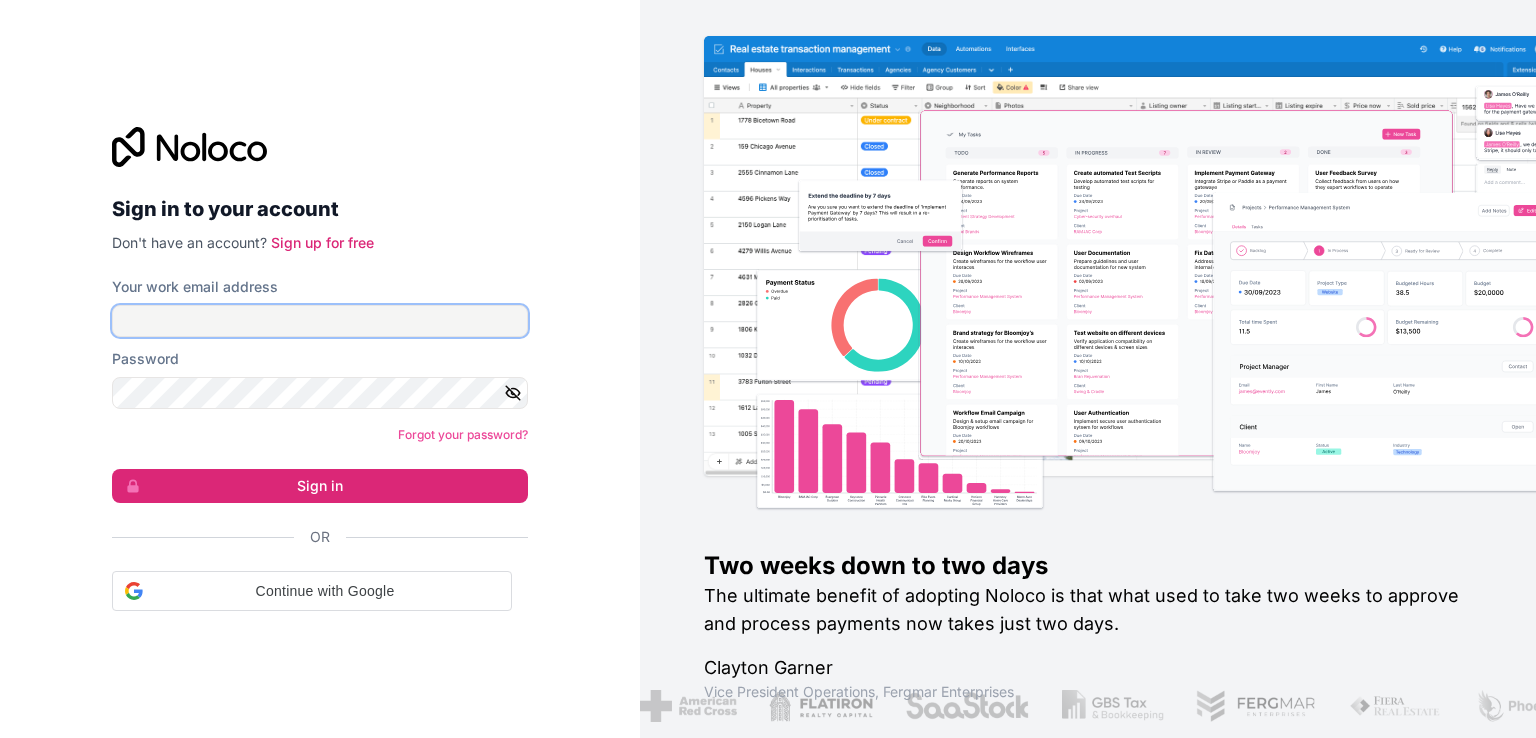 click on "Your work email address" at bounding box center [320, 321] 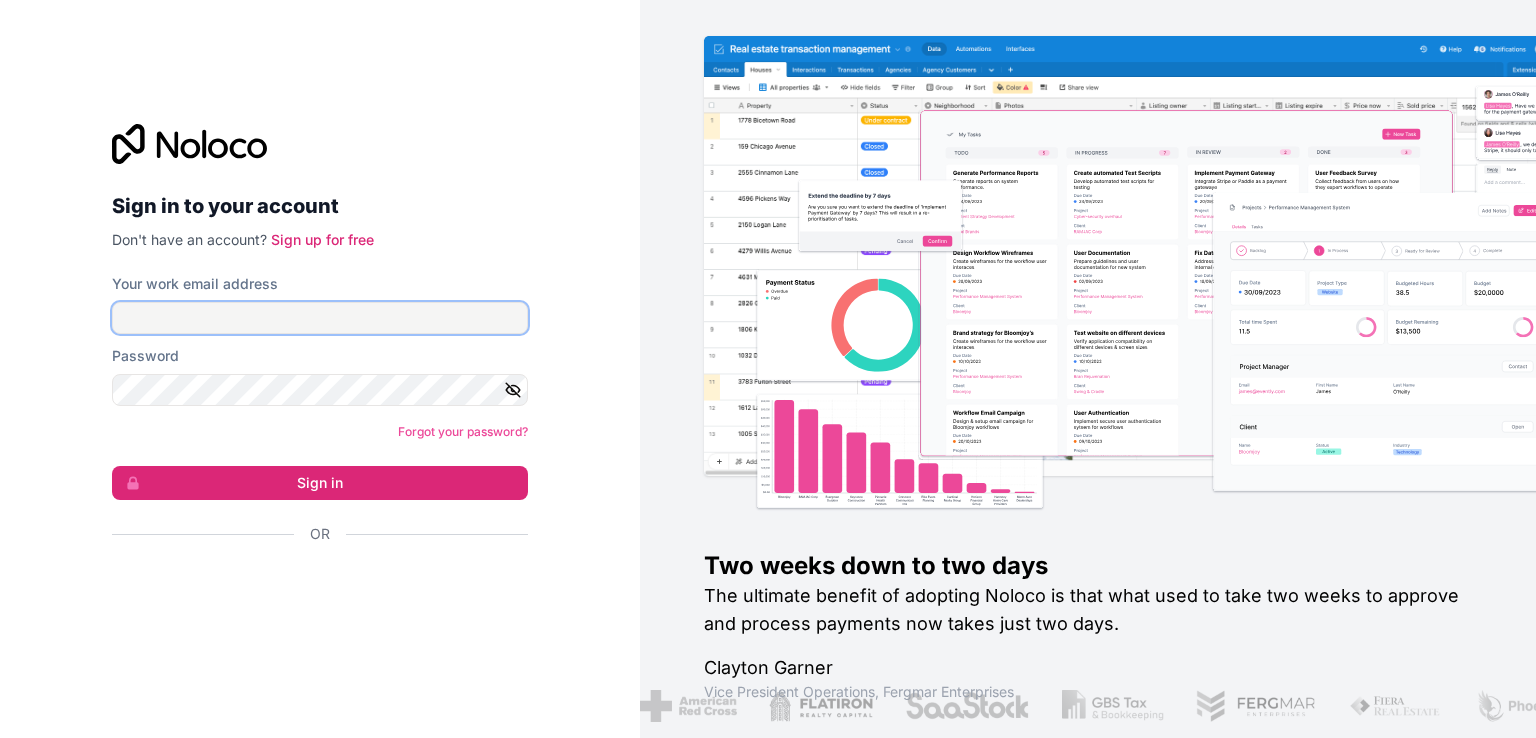 type on "**********" 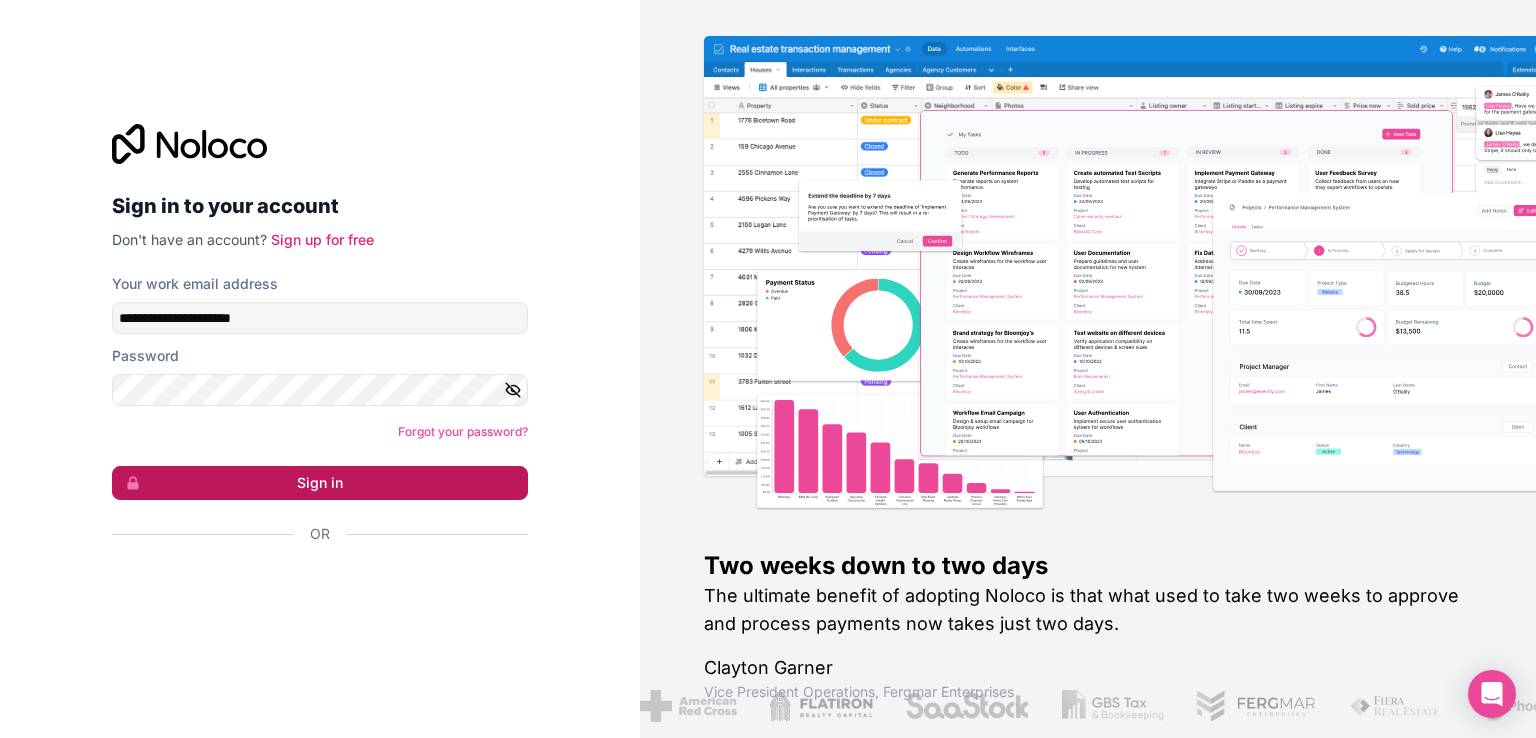 click on "Sign in" at bounding box center (320, 483) 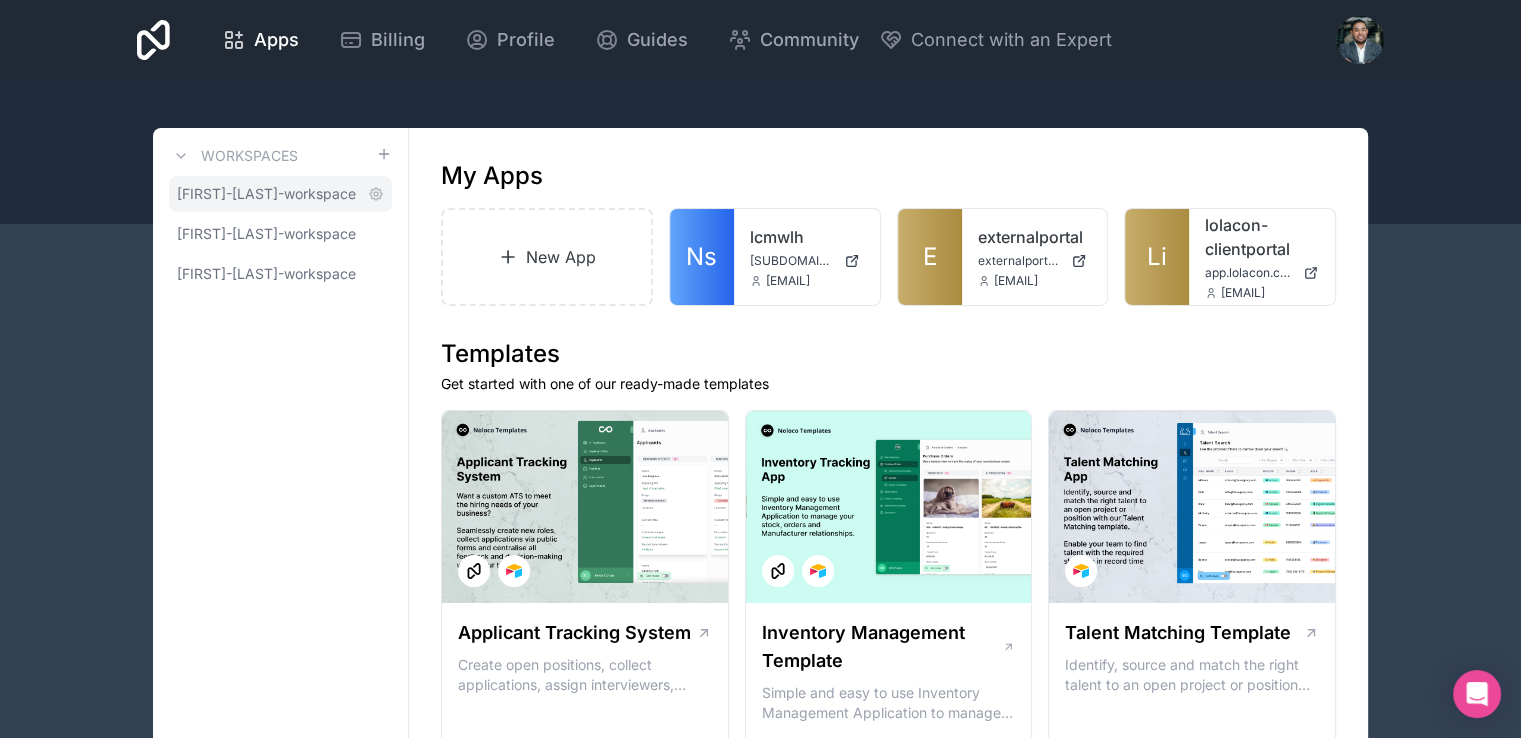 click on "[FIRST]-[LAST]-workspace" at bounding box center [266, 194] 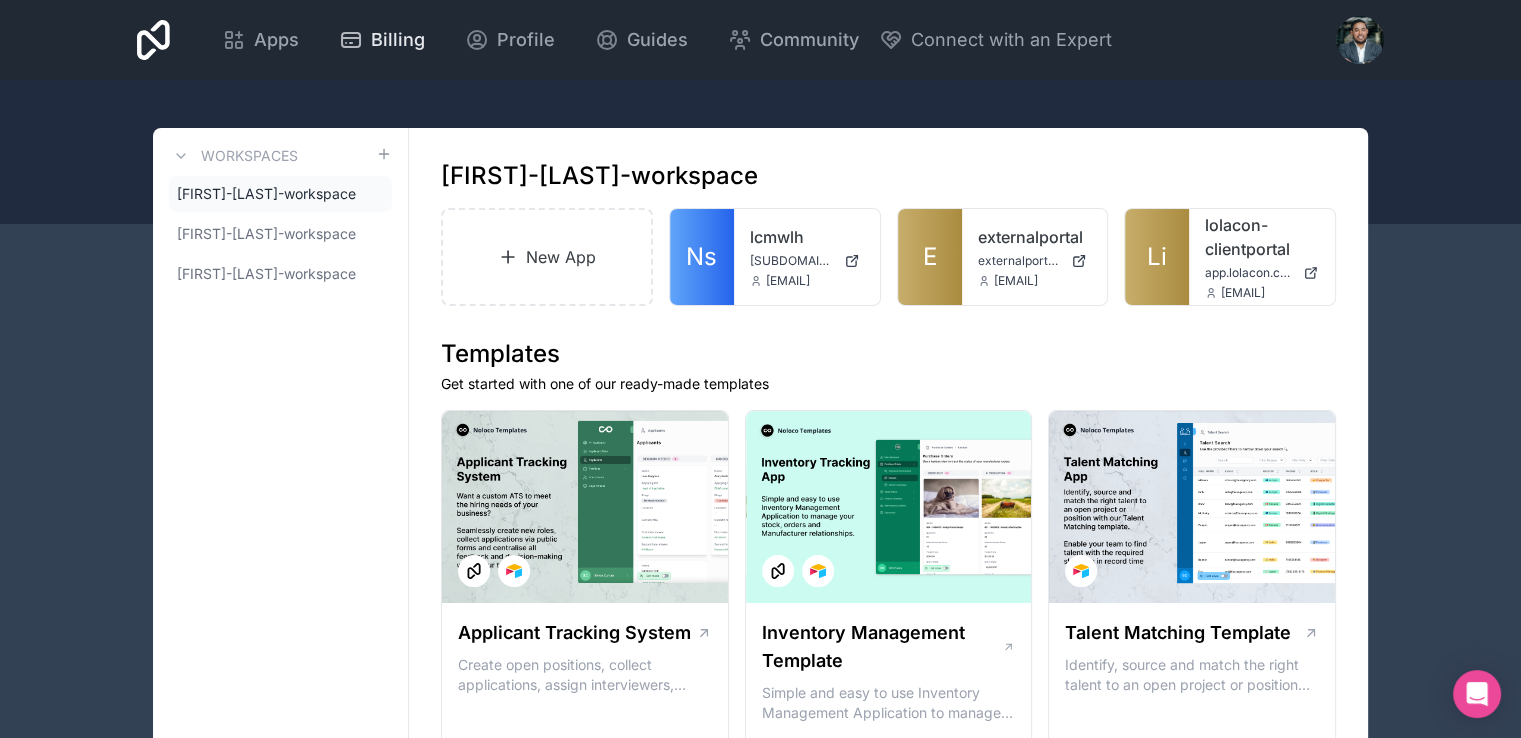 click on "Billing" at bounding box center [398, 40] 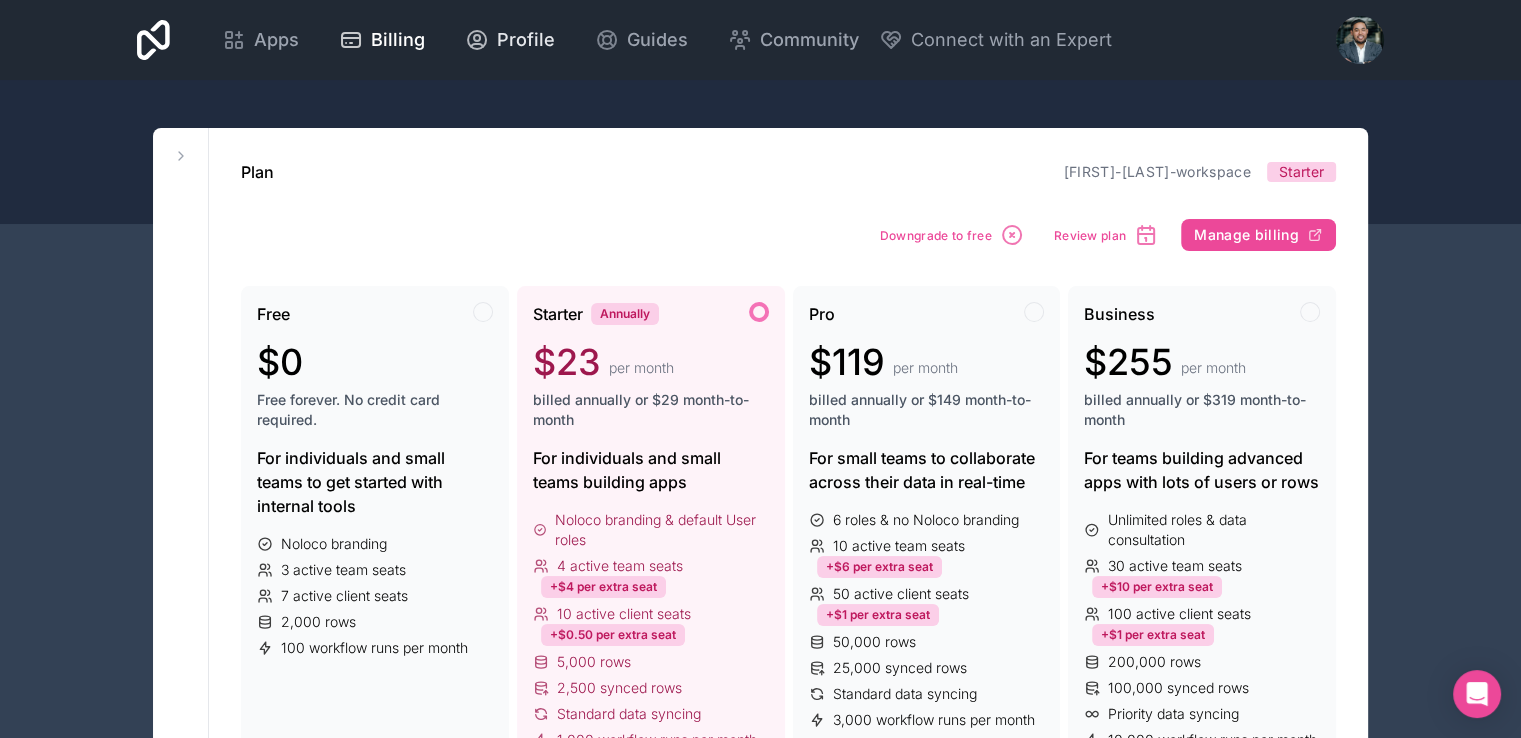 click on "Profile" at bounding box center [510, 40] 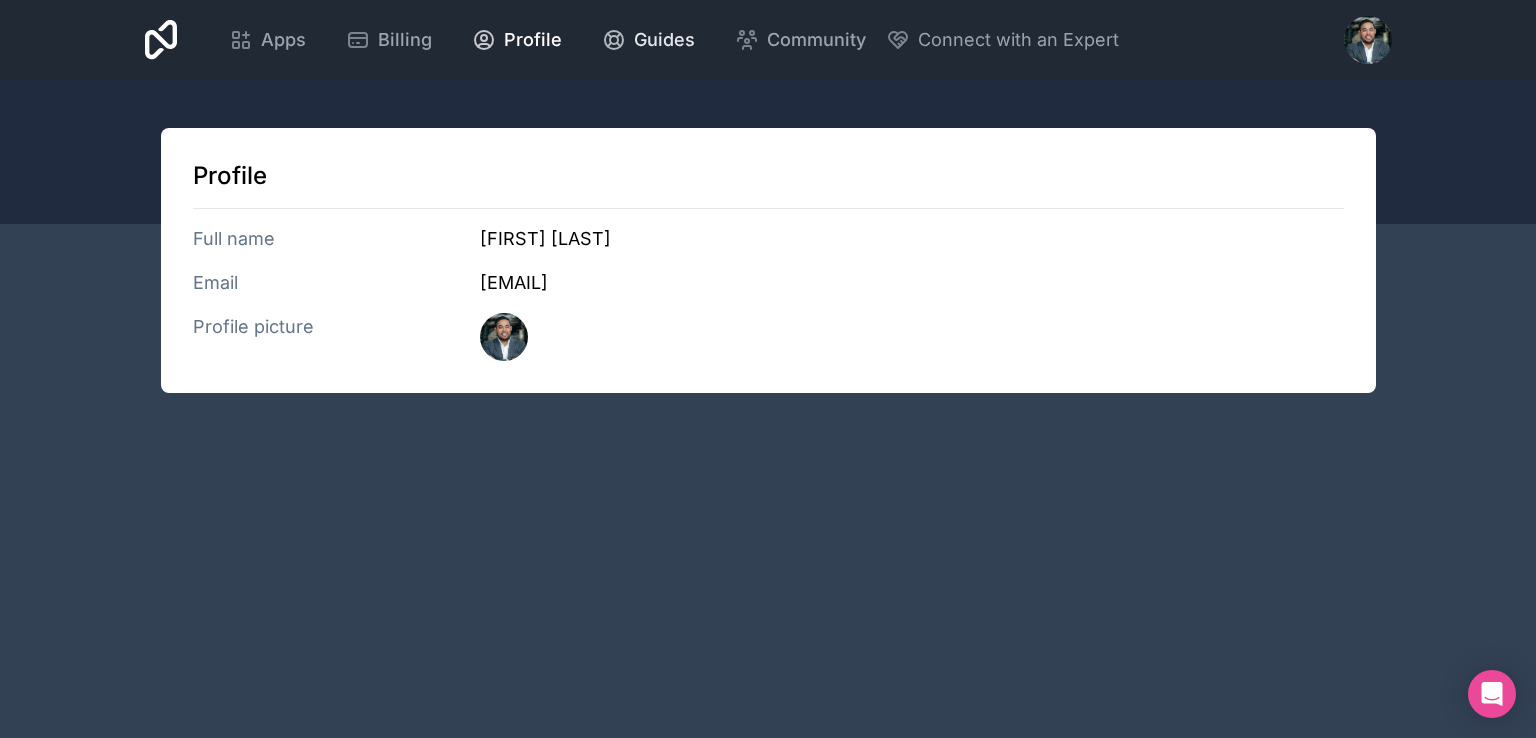 click 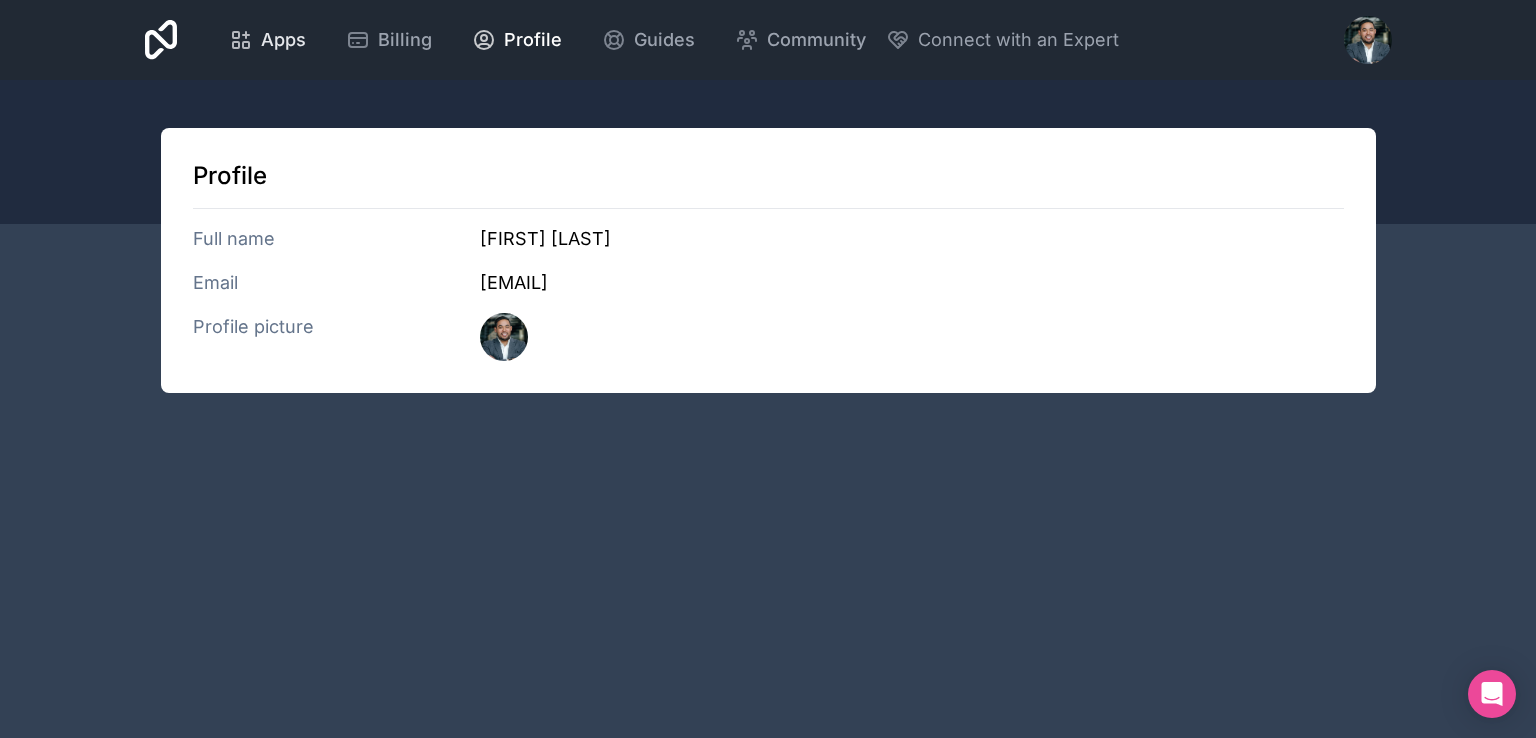 click on "Apps" at bounding box center (267, 40) 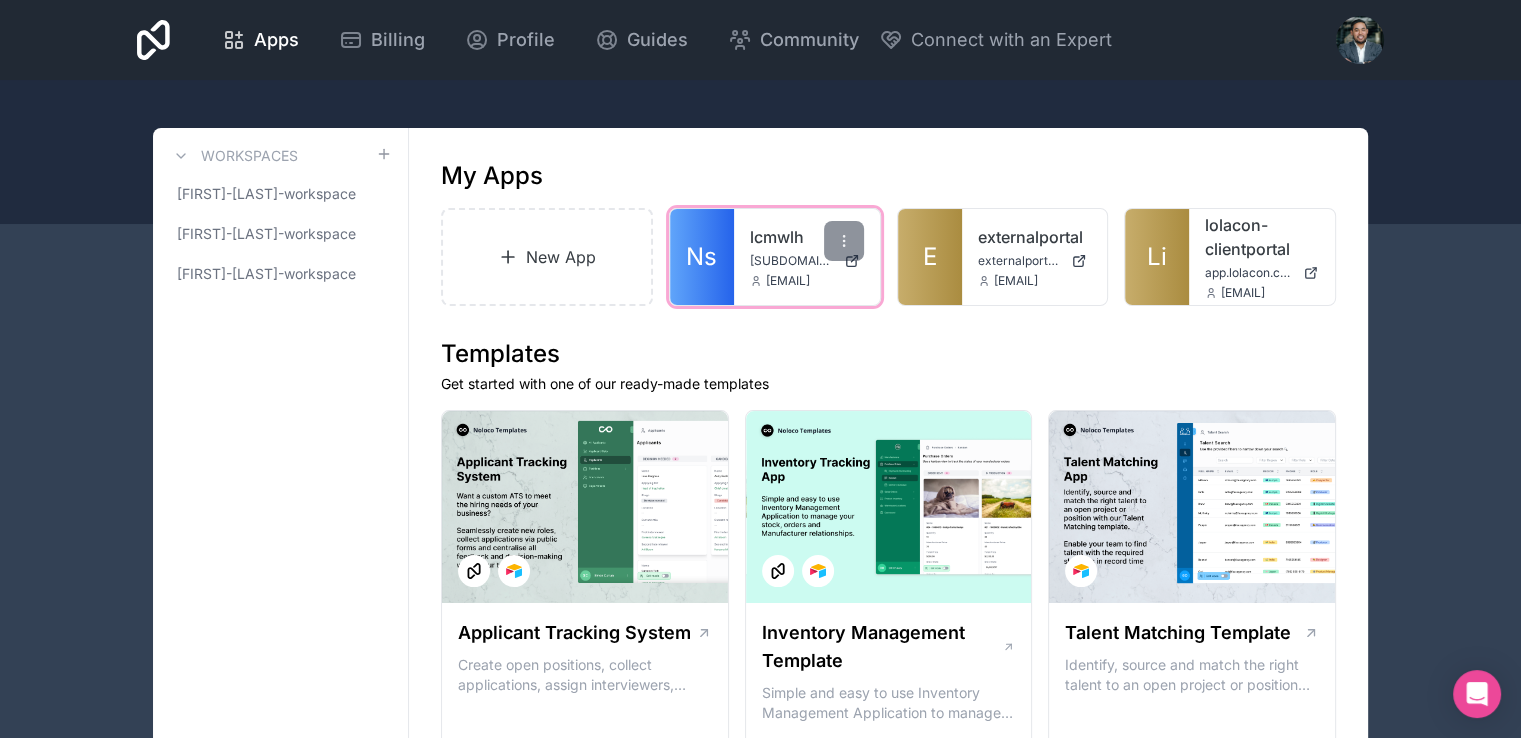 click on "[FIRST]-[LAST] [DOMAIN] [EMAIL]" at bounding box center (807, 257) 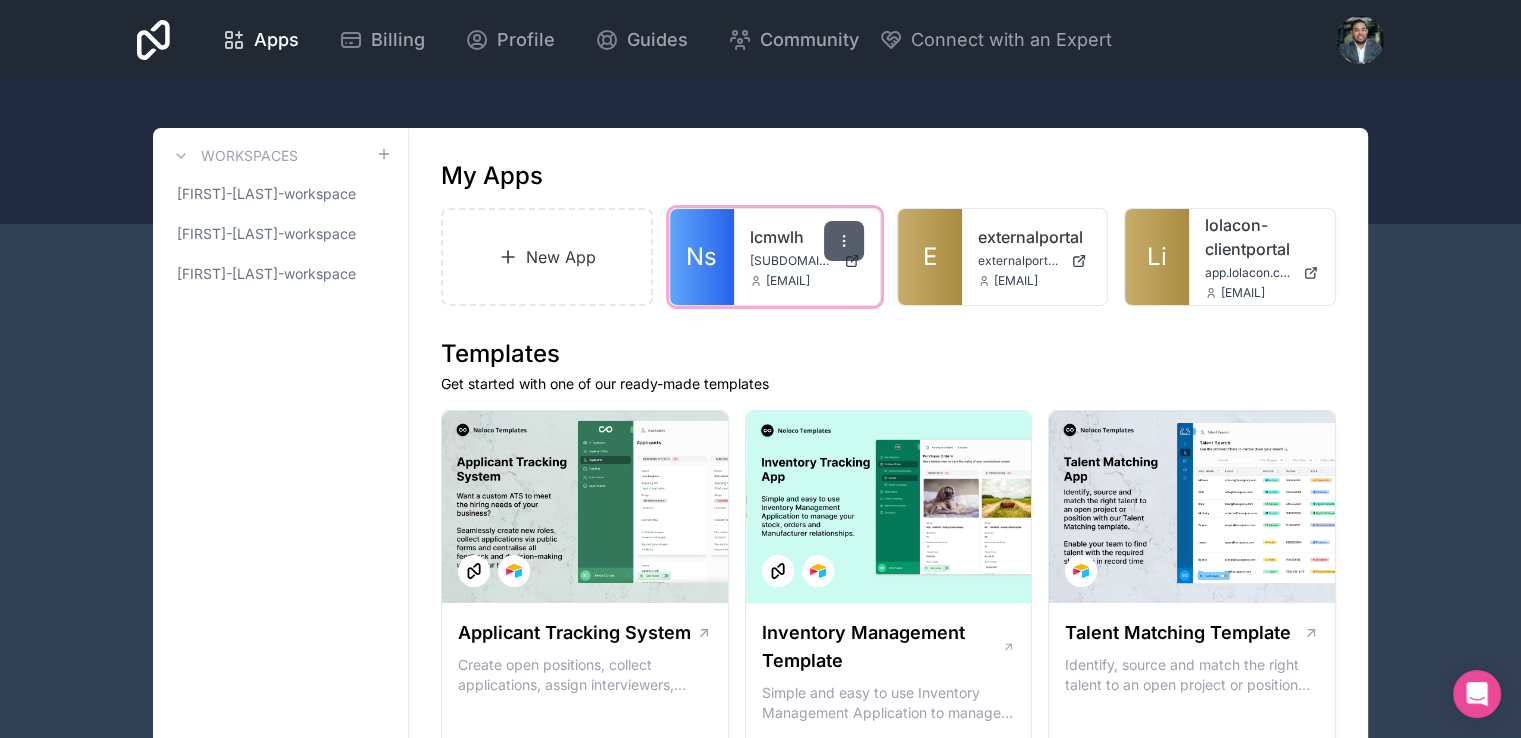 click at bounding box center [844, 241] 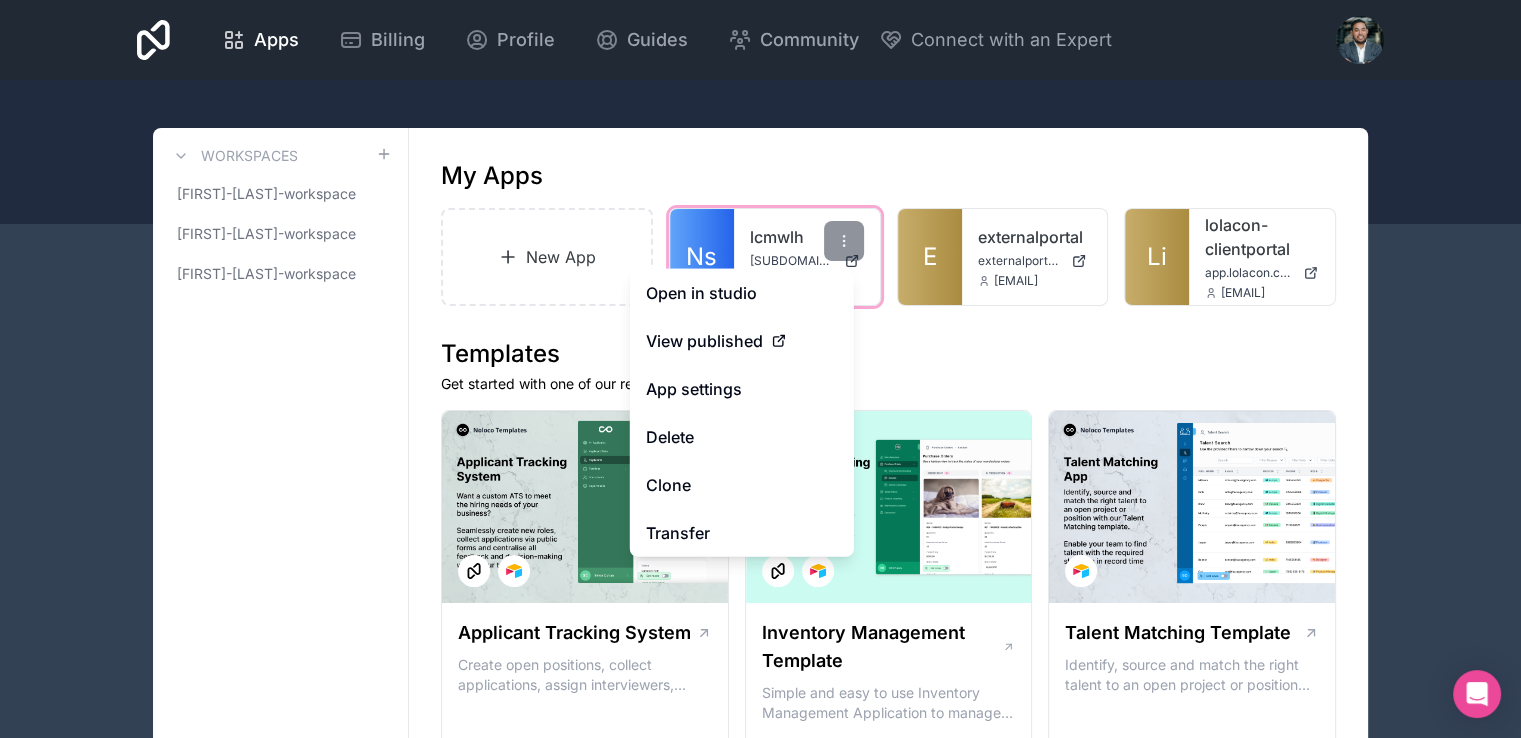 click on "[FIRST]-[LAST] [DOMAIN] [EMAIL]" at bounding box center [807, 257] 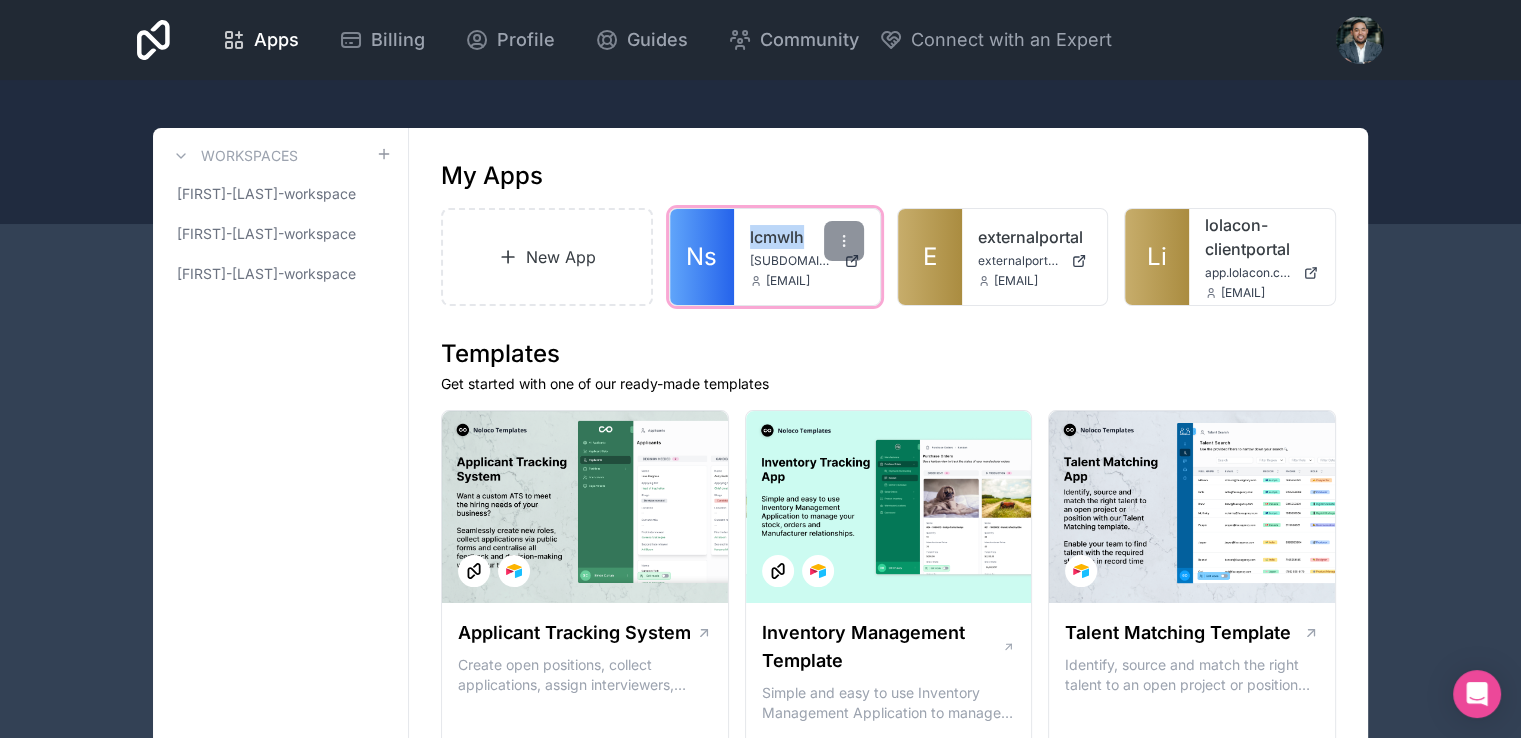 click on "[FIRST]-[LAST] [DOMAIN] [EMAIL]" at bounding box center (807, 257) 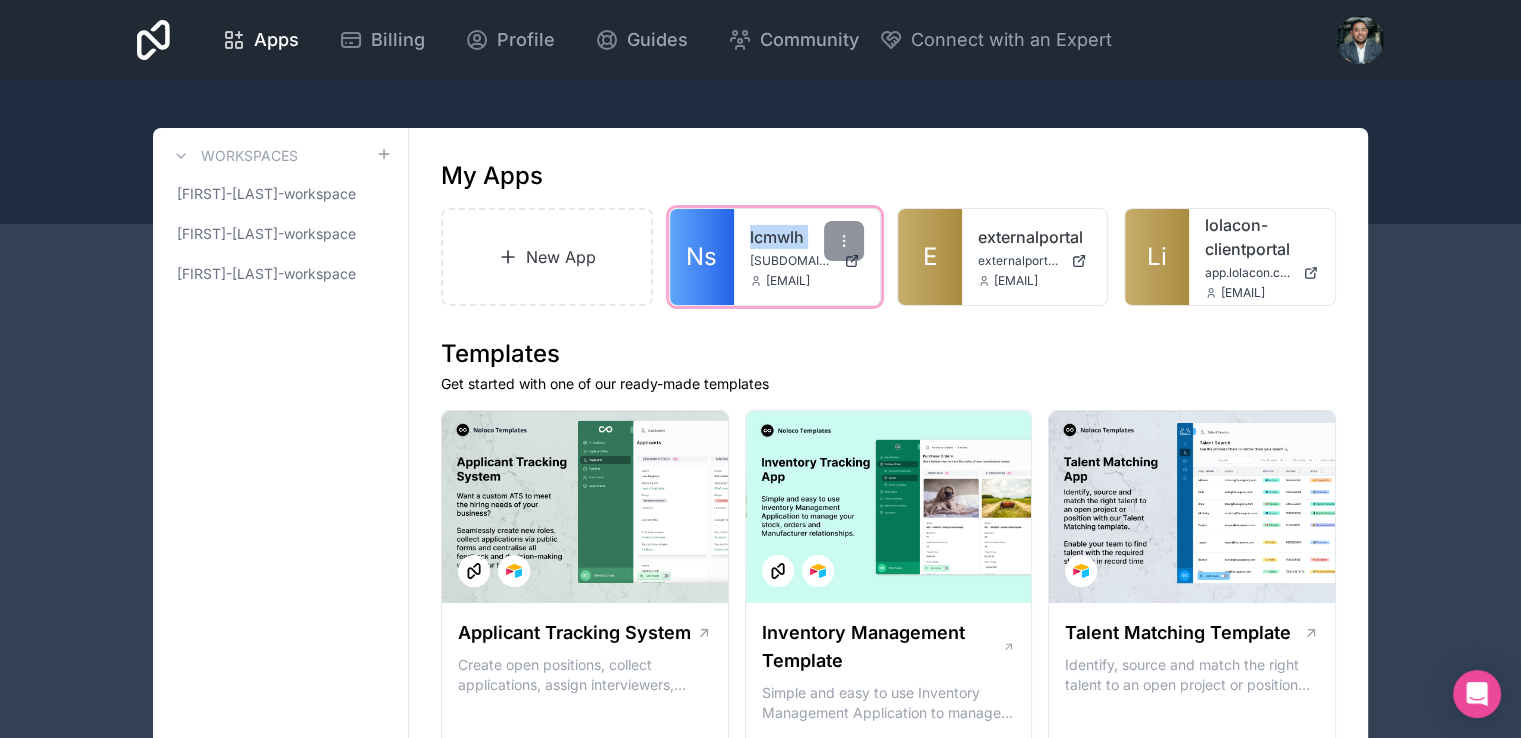click on "Ns" at bounding box center (701, 257) 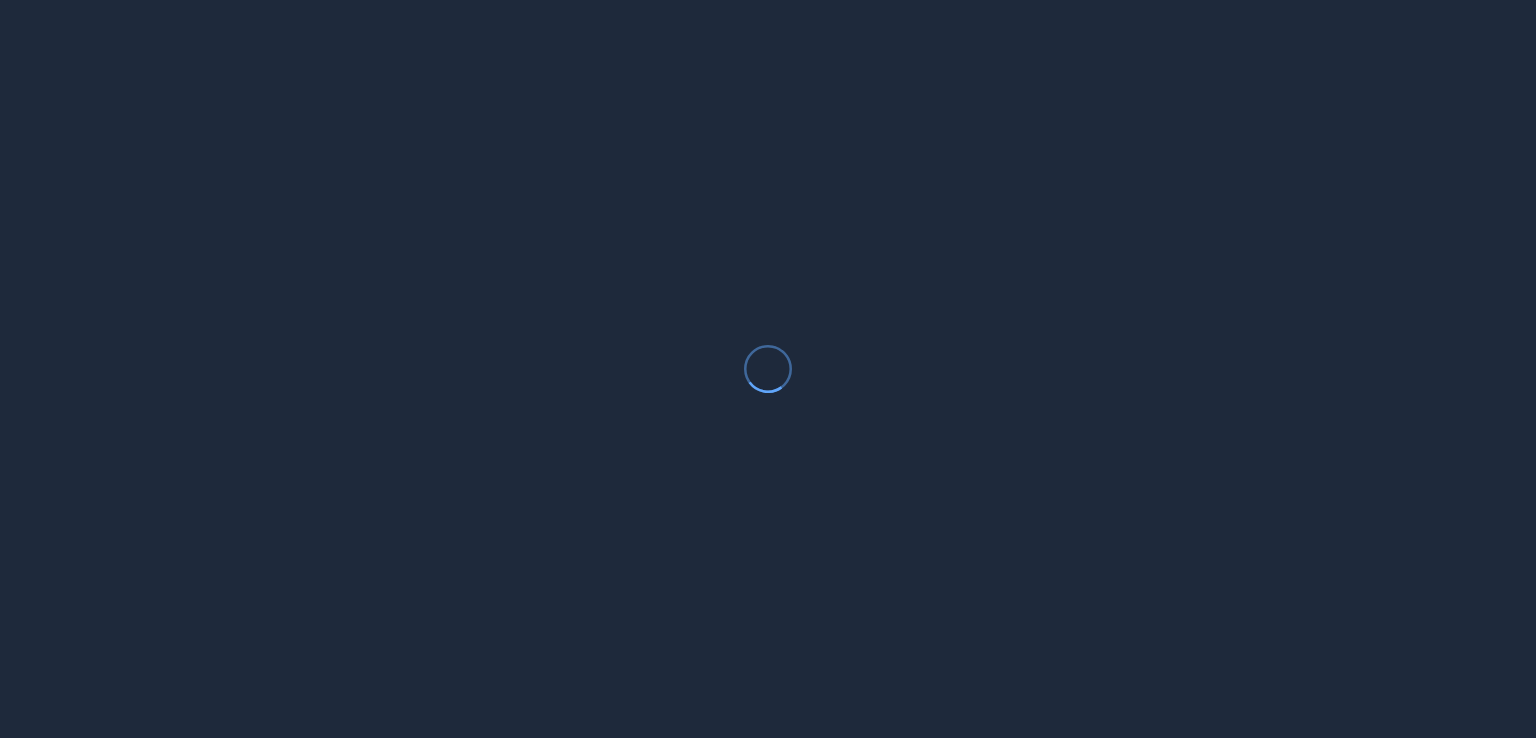 scroll, scrollTop: 0, scrollLeft: 0, axis: both 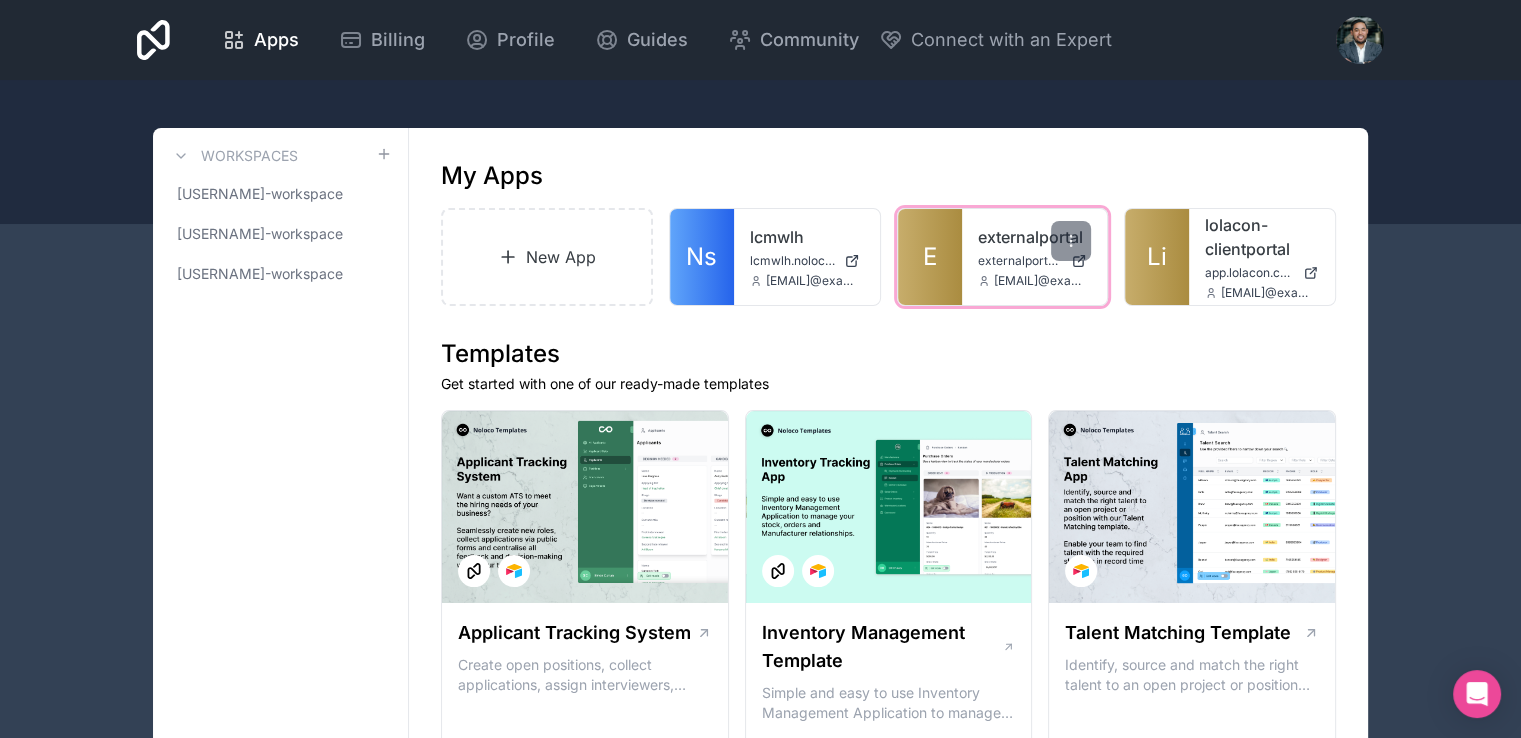 click on "externalportal" at bounding box center [1035, 237] 